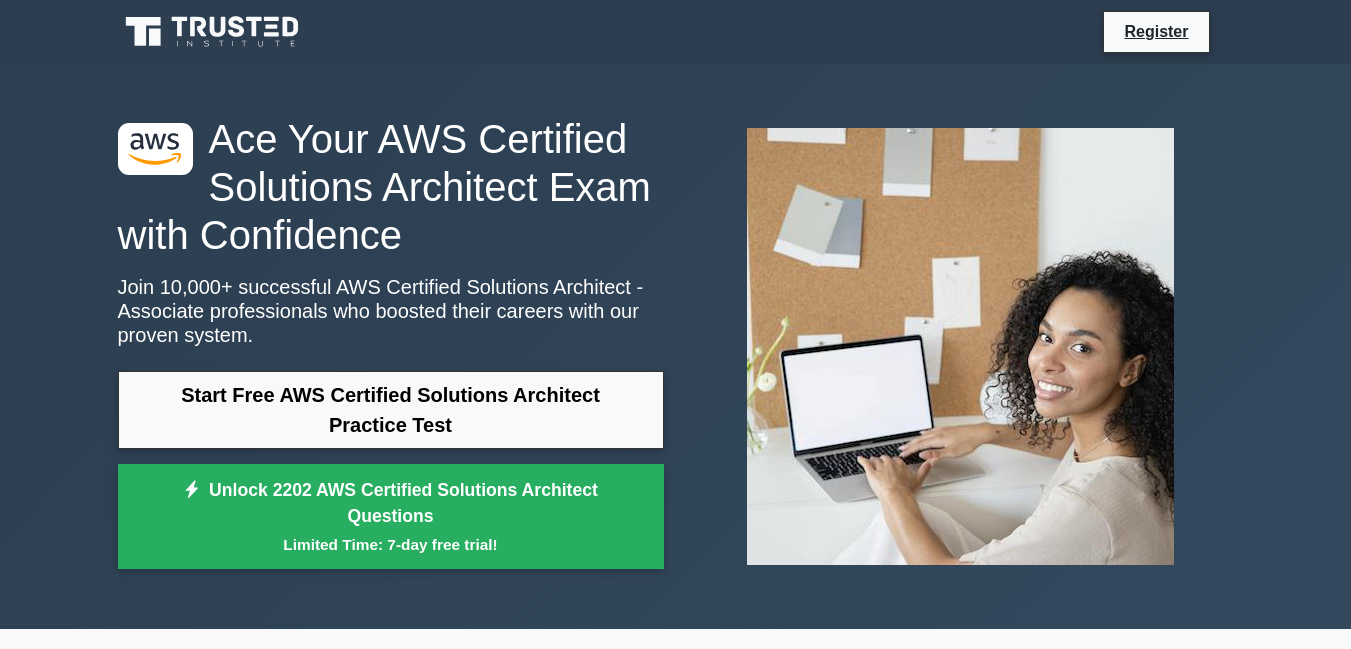 scroll, scrollTop: 183, scrollLeft: 0, axis: vertical 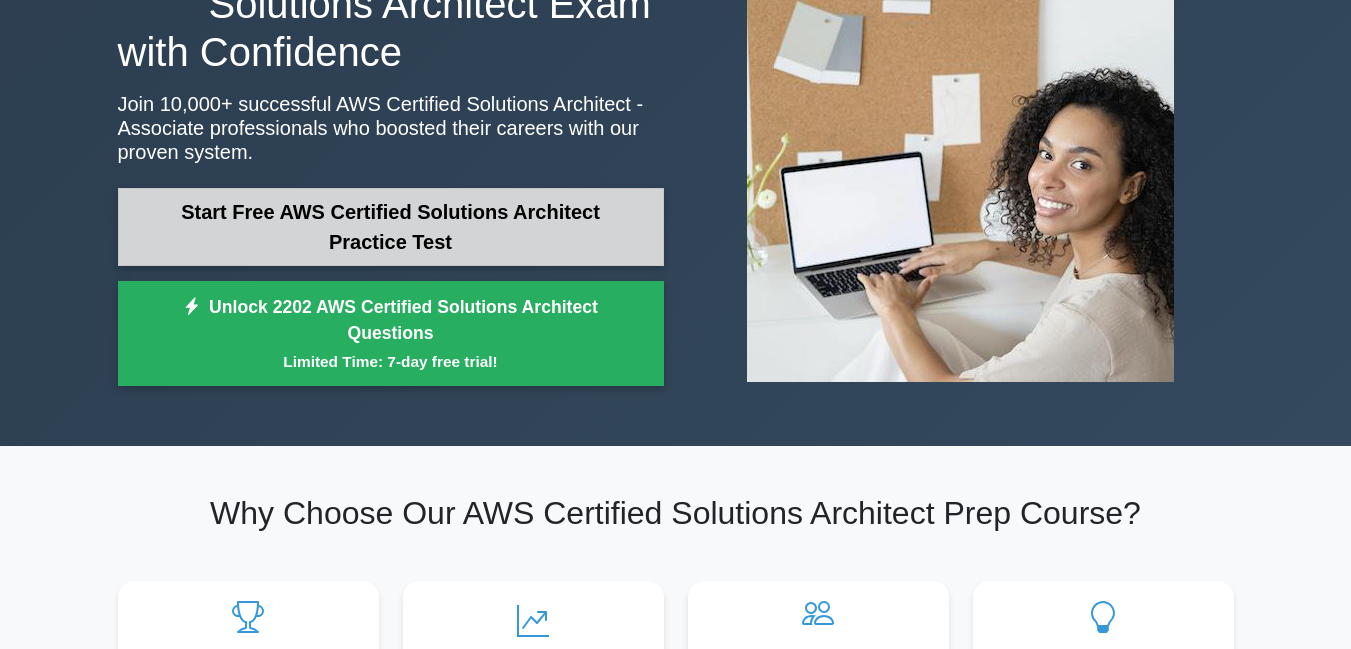 click on "Start Free AWS Certified Solutions Architect Practice Test" at bounding box center (391, 227) 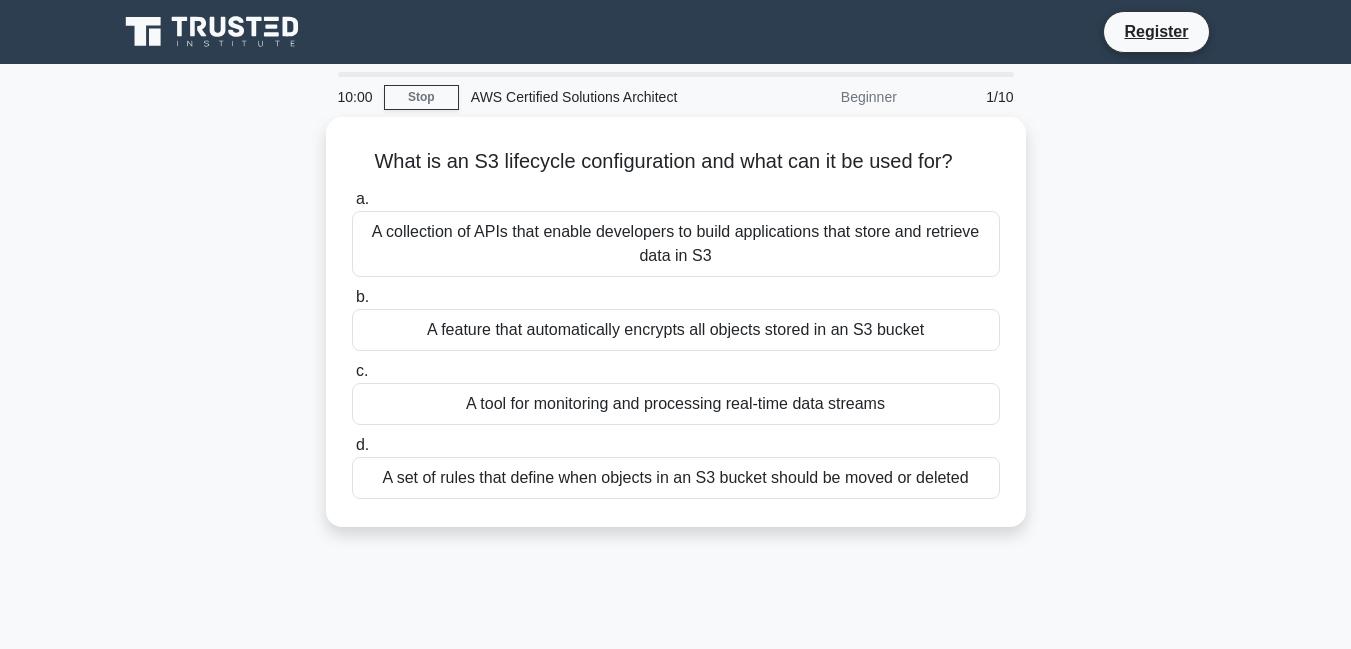 scroll, scrollTop: 0, scrollLeft: 0, axis: both 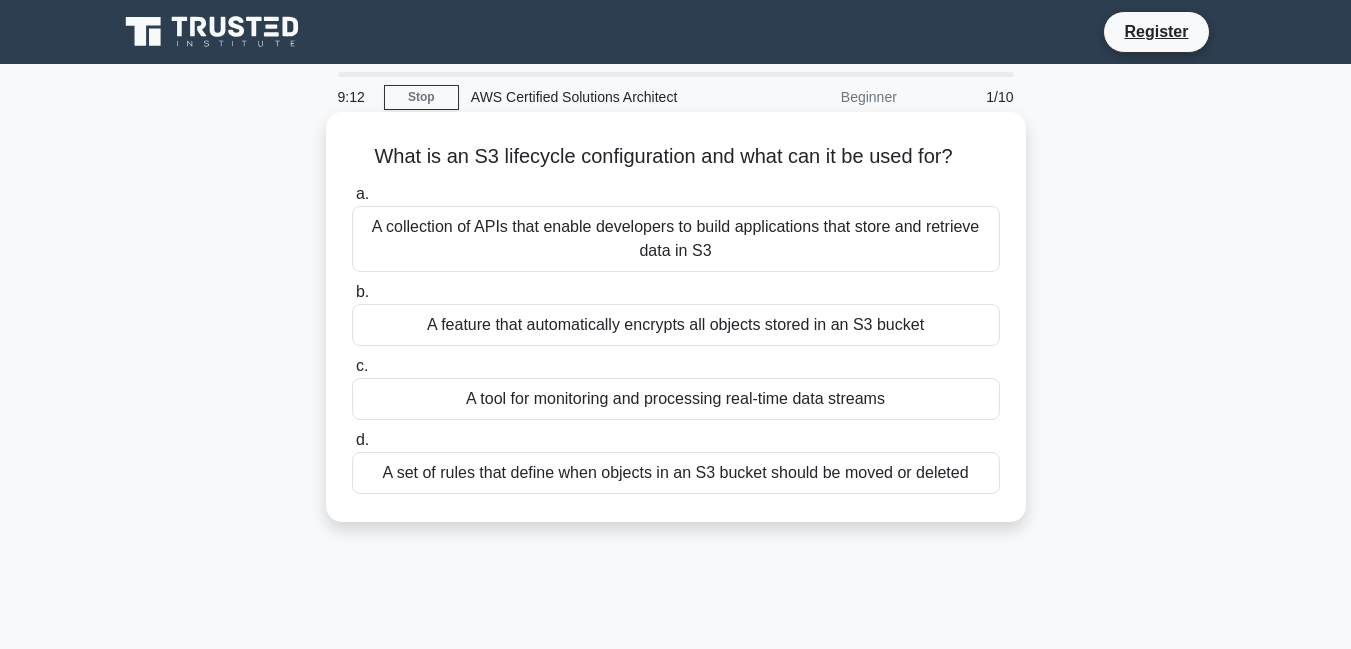 click on "A collection of APIs that enable developers to build applications that store and retrieve data in S3" at bounding box center [676, 239] 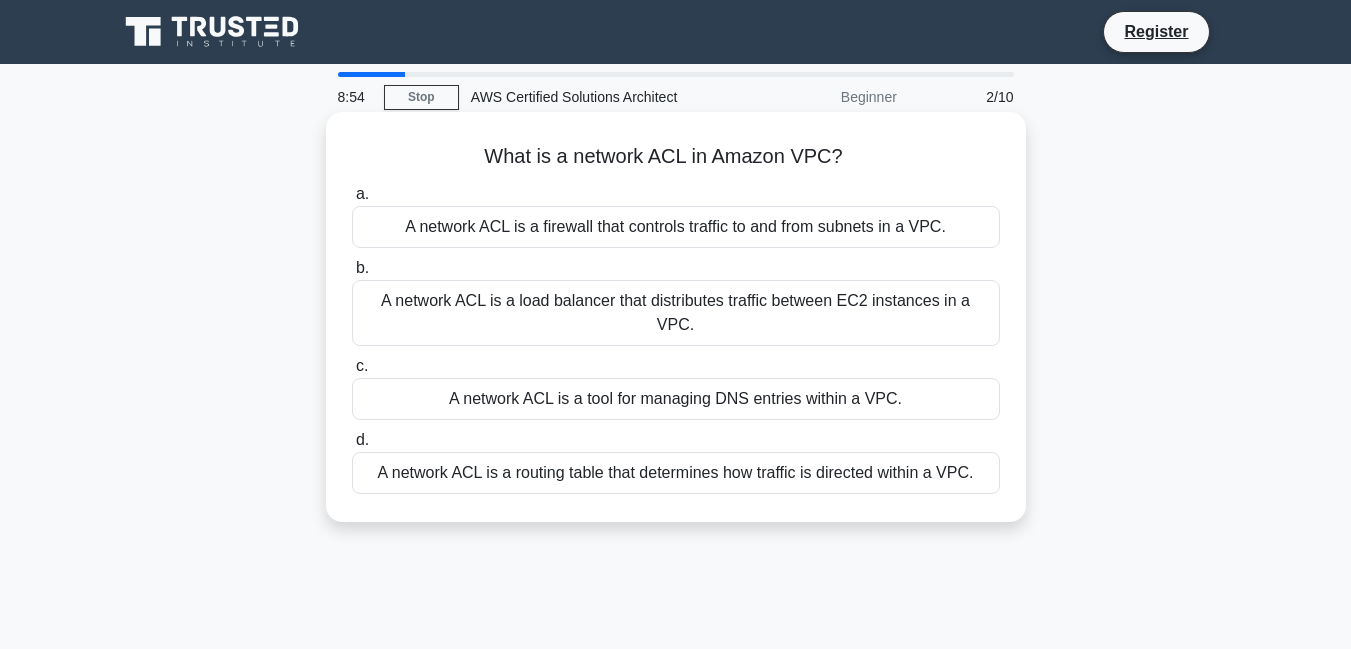 click on "A network ACL is a firewall that controls traffic to and from subnets in a VPC." at bounding box center [676, 227] 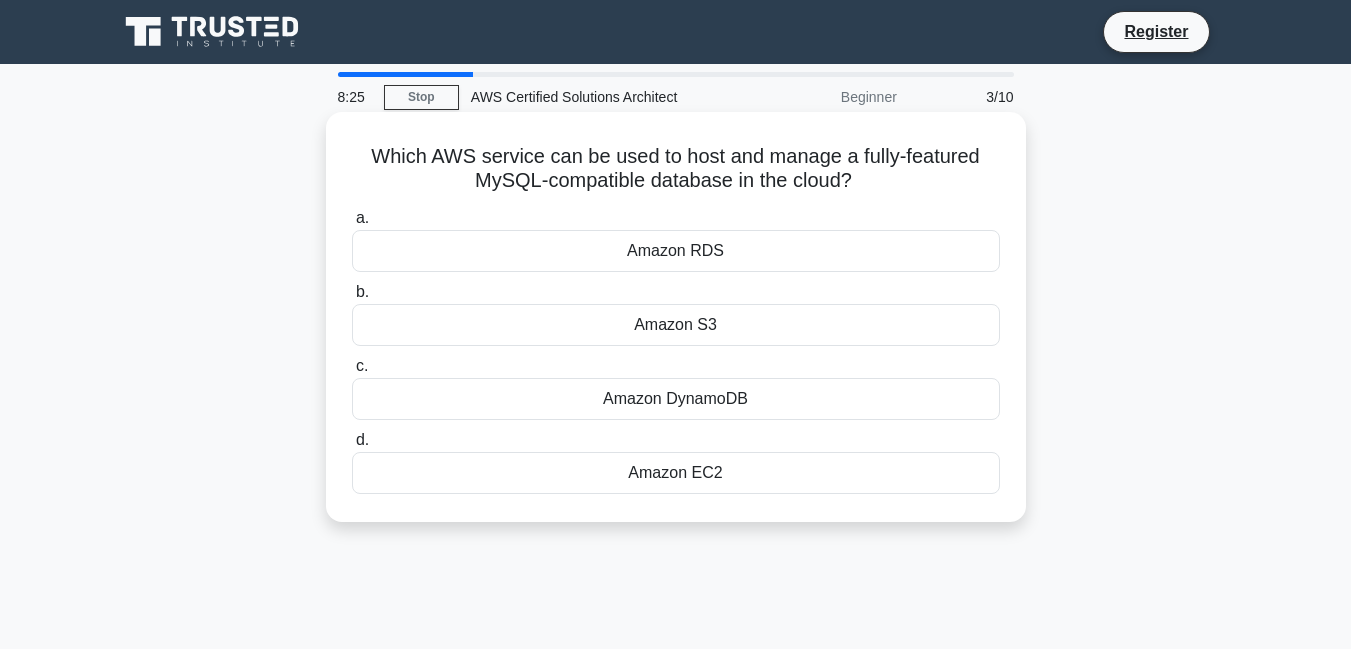 click on "Amazon RDS" at bounding box center (676, 251) 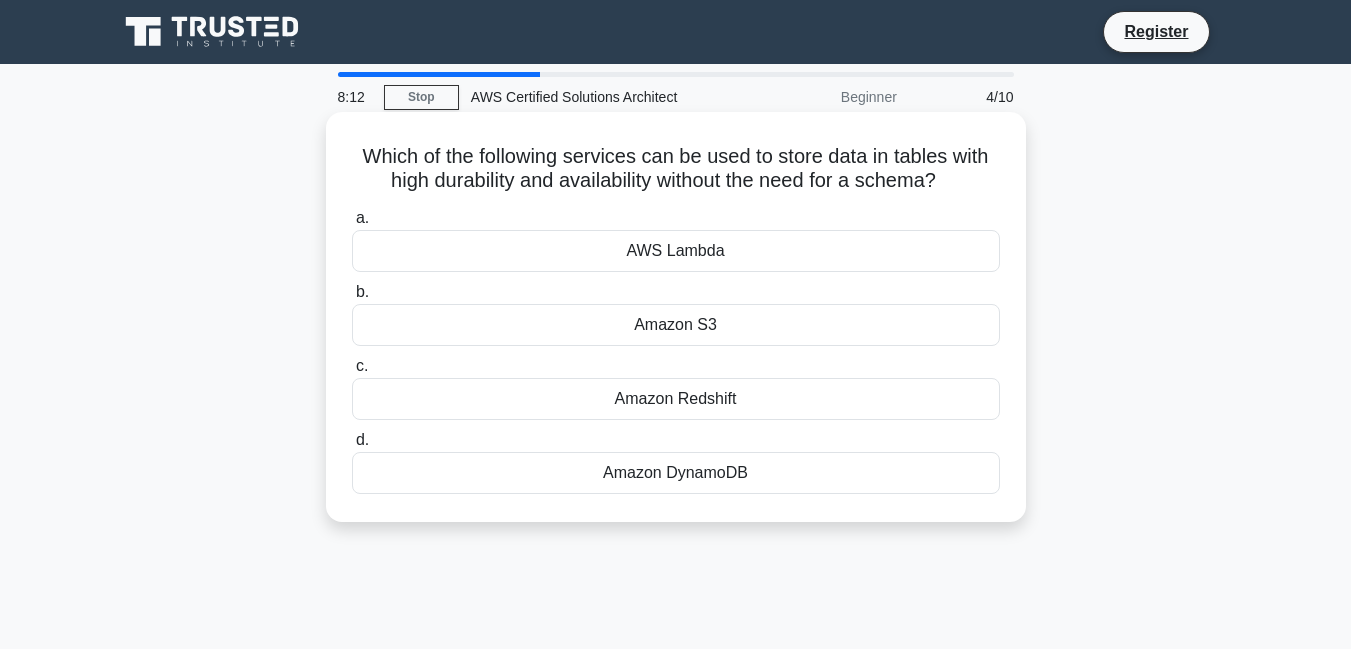 click on "Amazon DynamoDB" at bounding box center [676, 473] 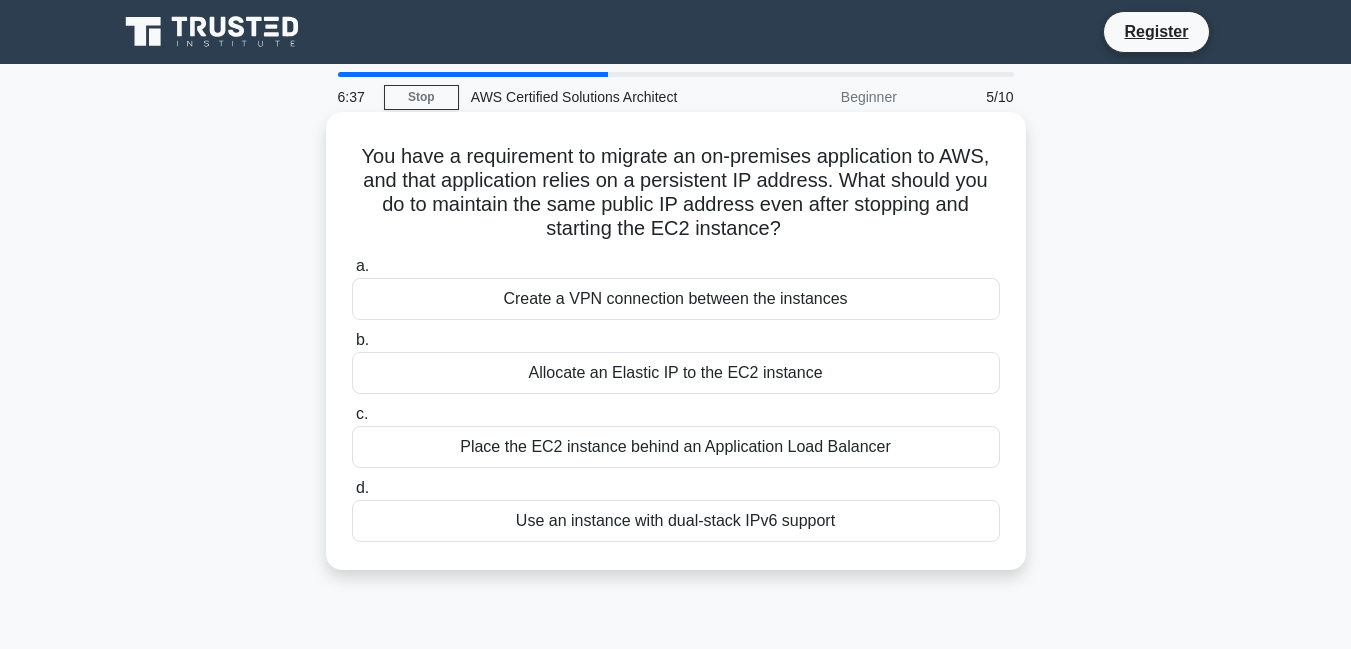 click on "Allocate an Elastic IP to the EC2 instance" at bounding box center (676, 373) 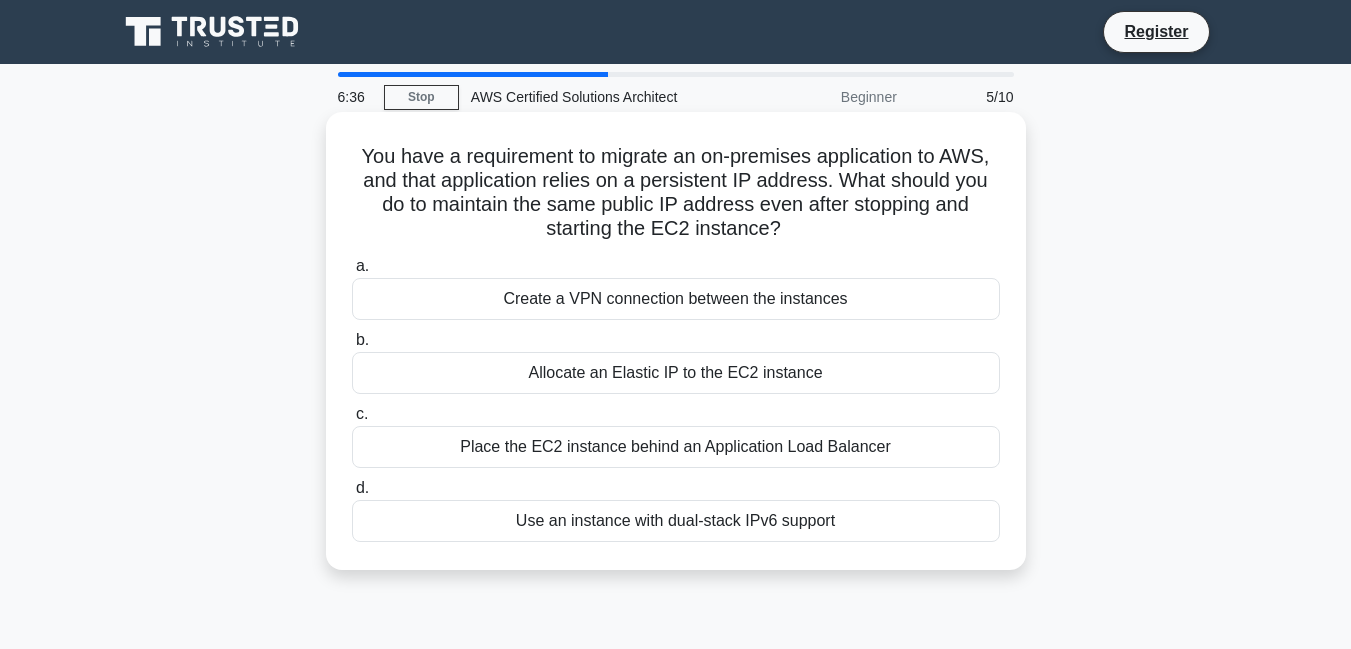 click on "b.
Allocate an Elastic IP to the EC2 instance" at bounding box center (676, 361) 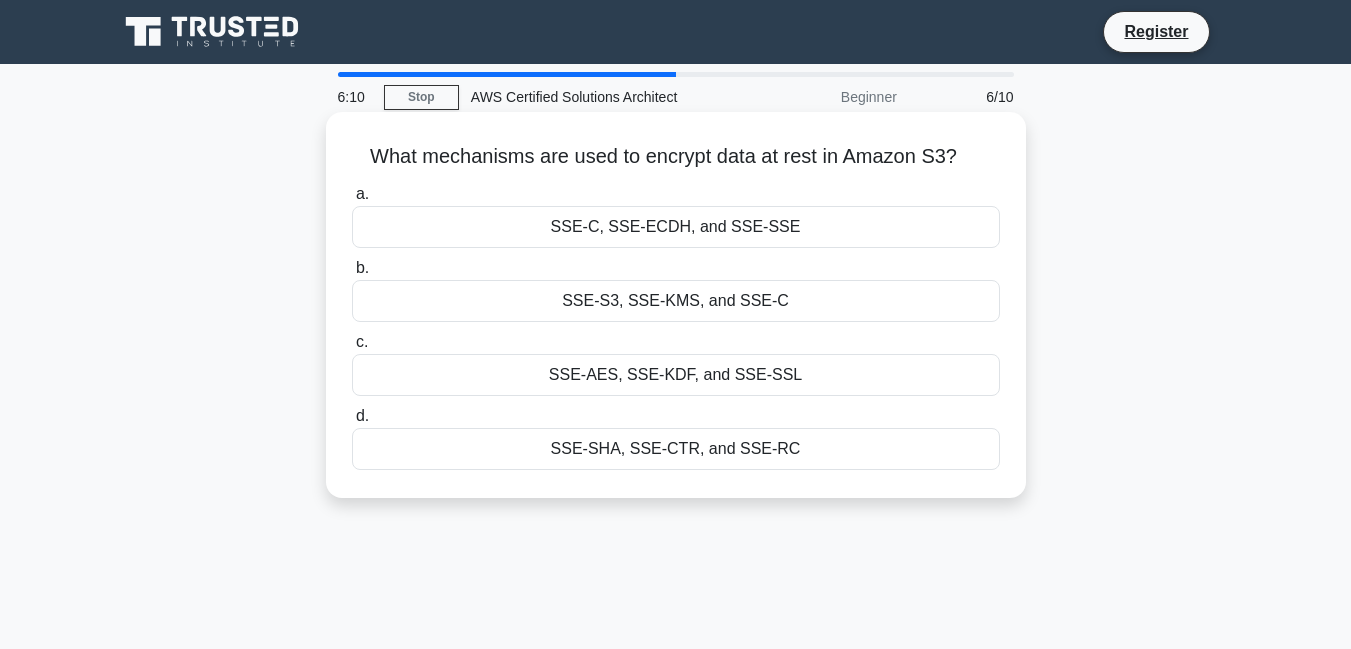 click on "SSE-C, SSE-ECDH, and SSE-SSE" at bounding box center (676, 227) 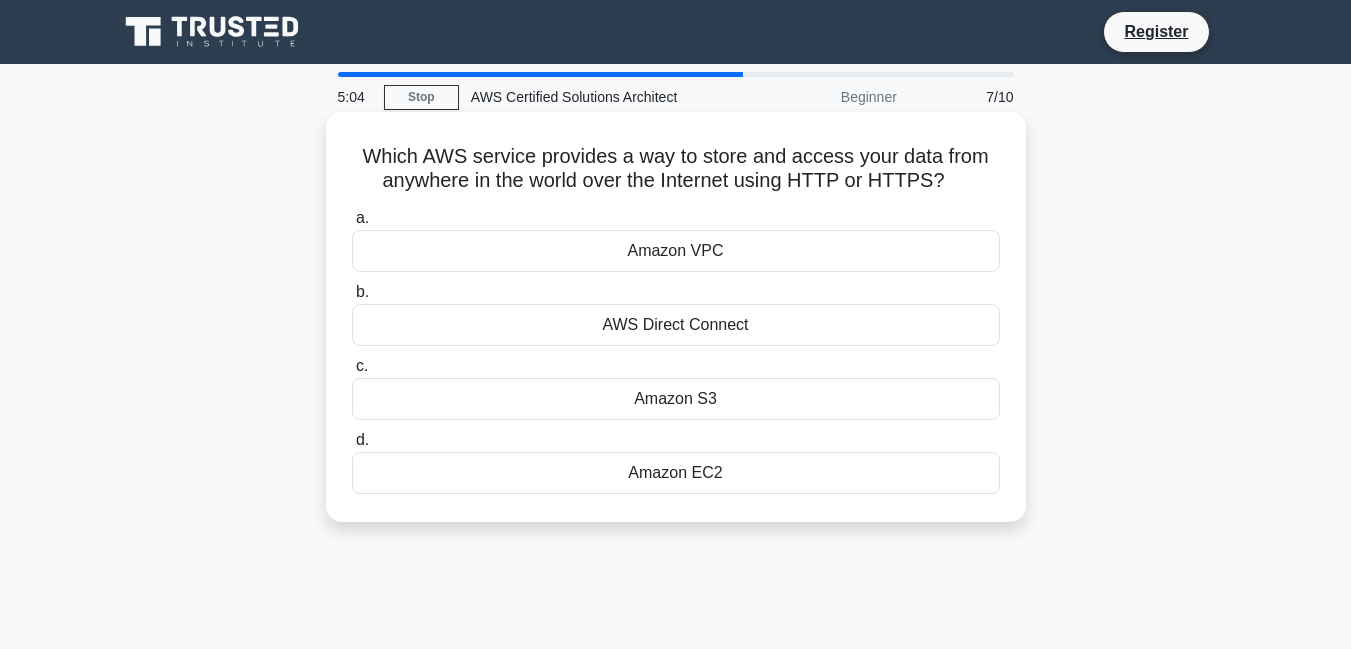 click on "Amazon VPC" at bounding box center [676, 251] 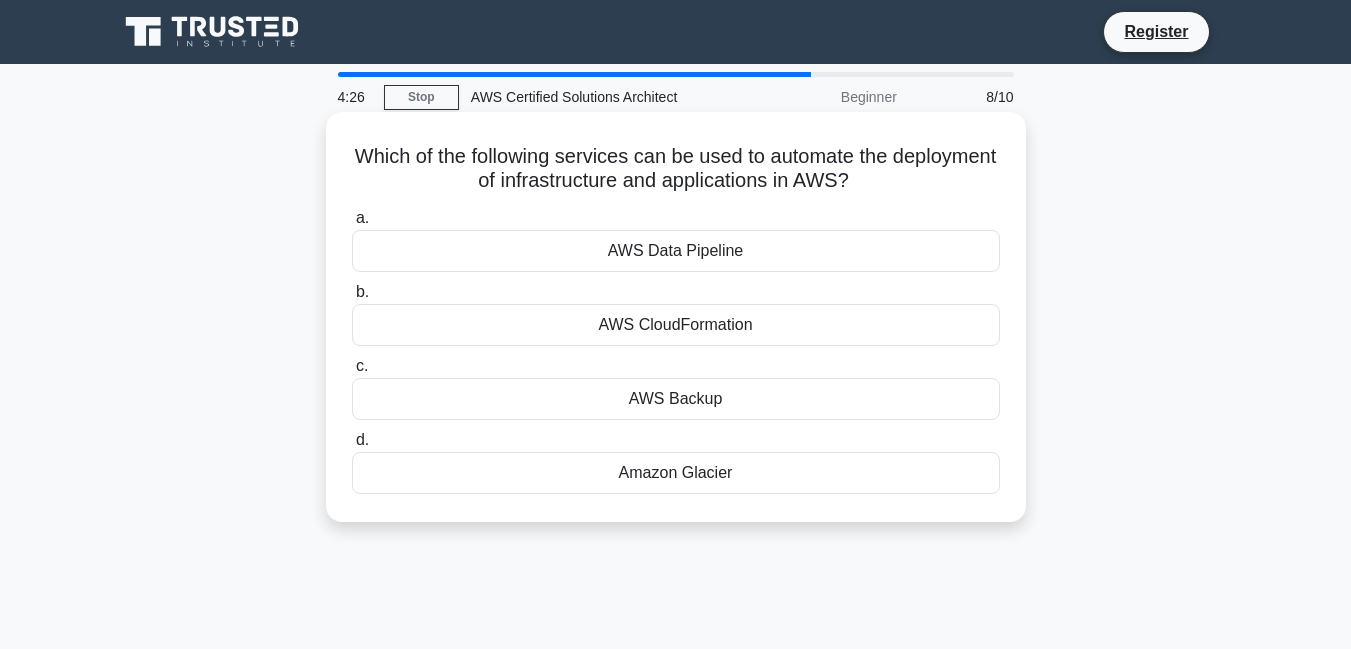 click on "AWS CloudFormation" at bounding box center [676, 325] 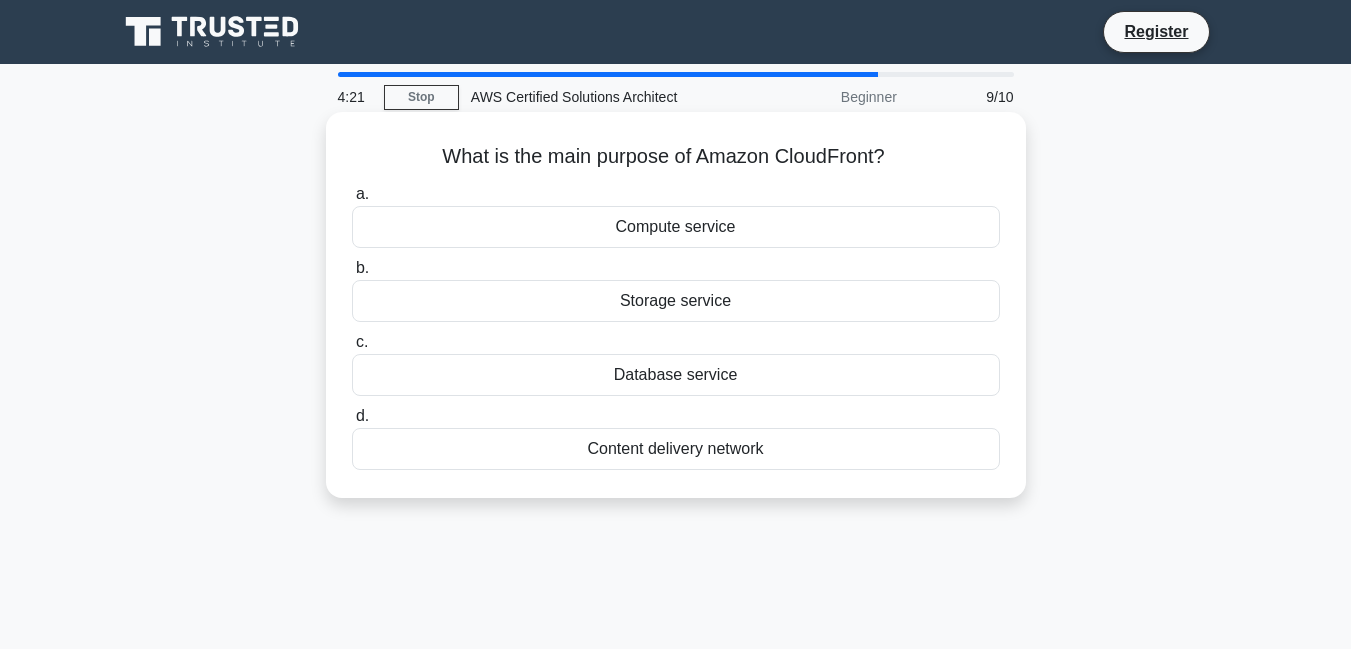 click on "Content delivery network" at bounding box center (676, 449) 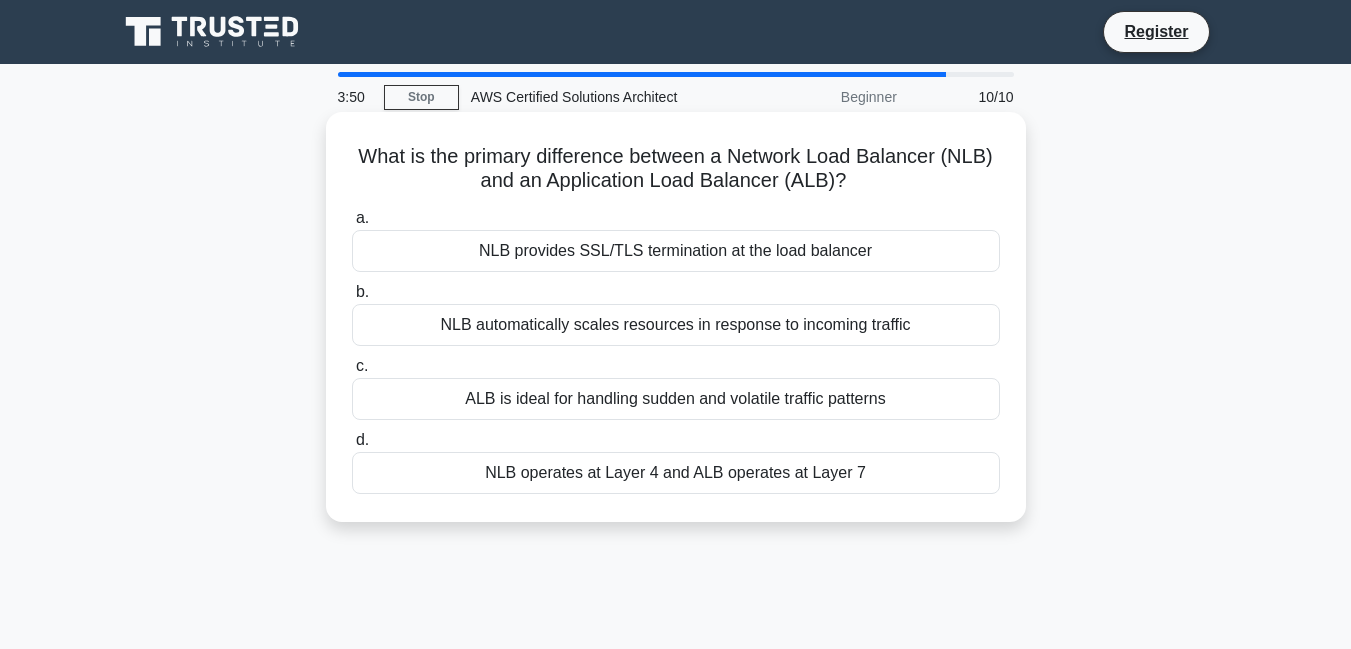 click on "ALB is ideal for handling sudden and volatile traffic patterns" at bounding box center (676, 399) 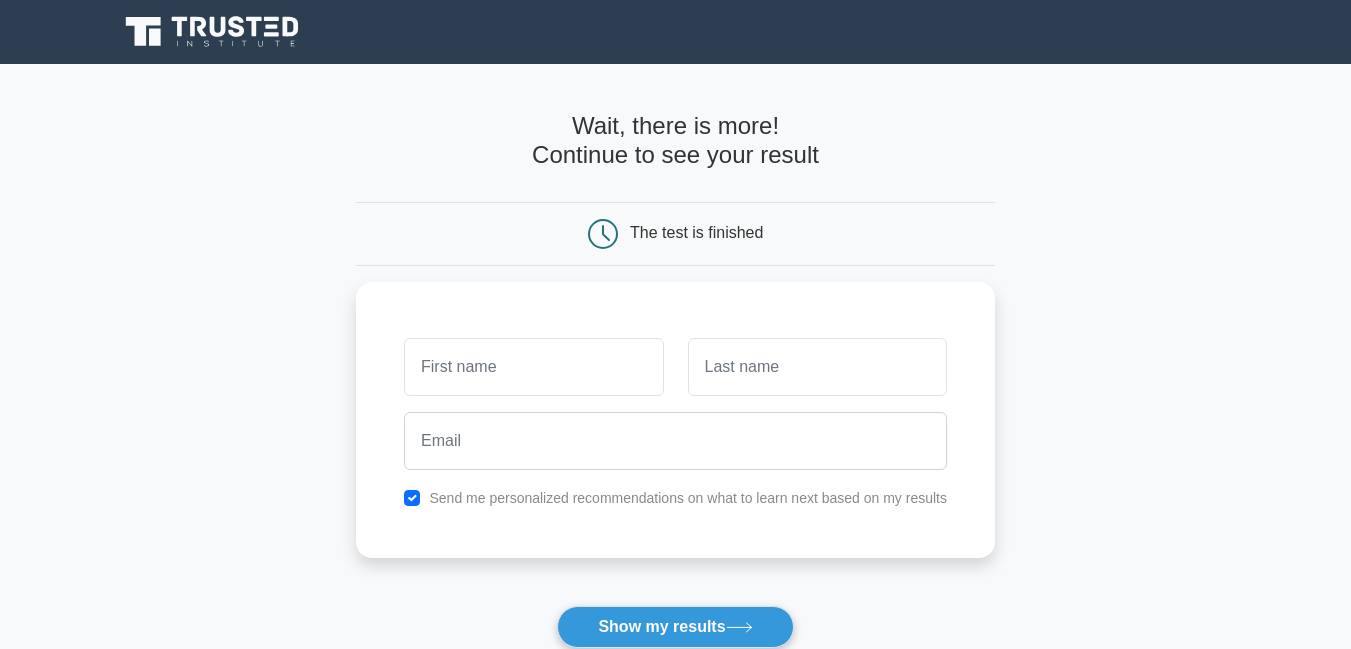 scroll, scrollTop: 0, scrollLeft: 0, axis: both 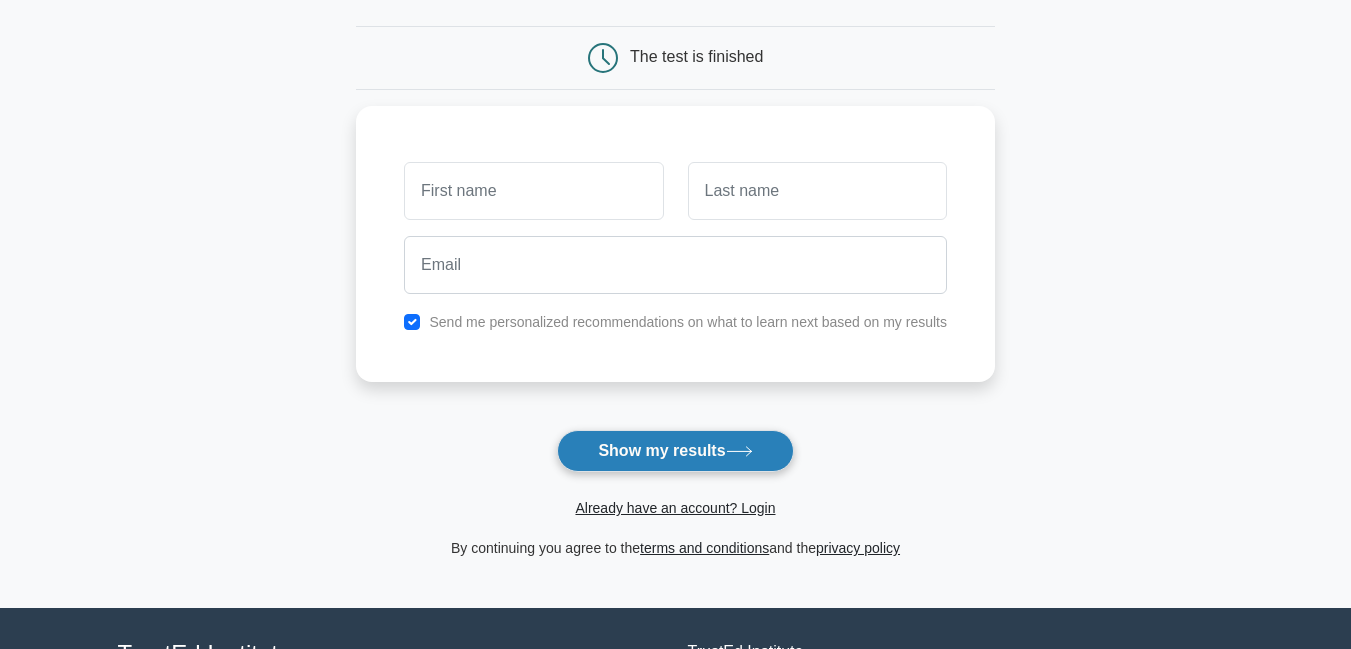 click on "Show my results" at bounding box center (675, 451) 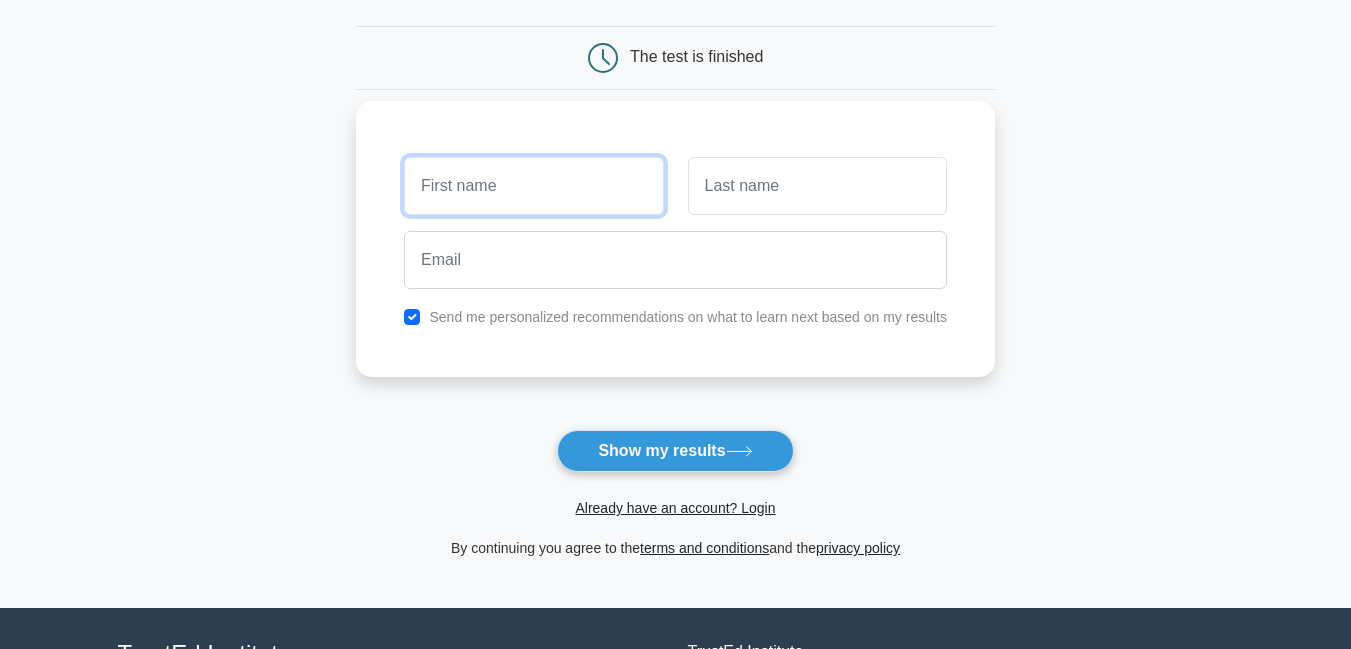 drag, startPoint x: 542, startPoint y: 184, endPoint x: 551, endPoint y: 189, distance: 10.29563 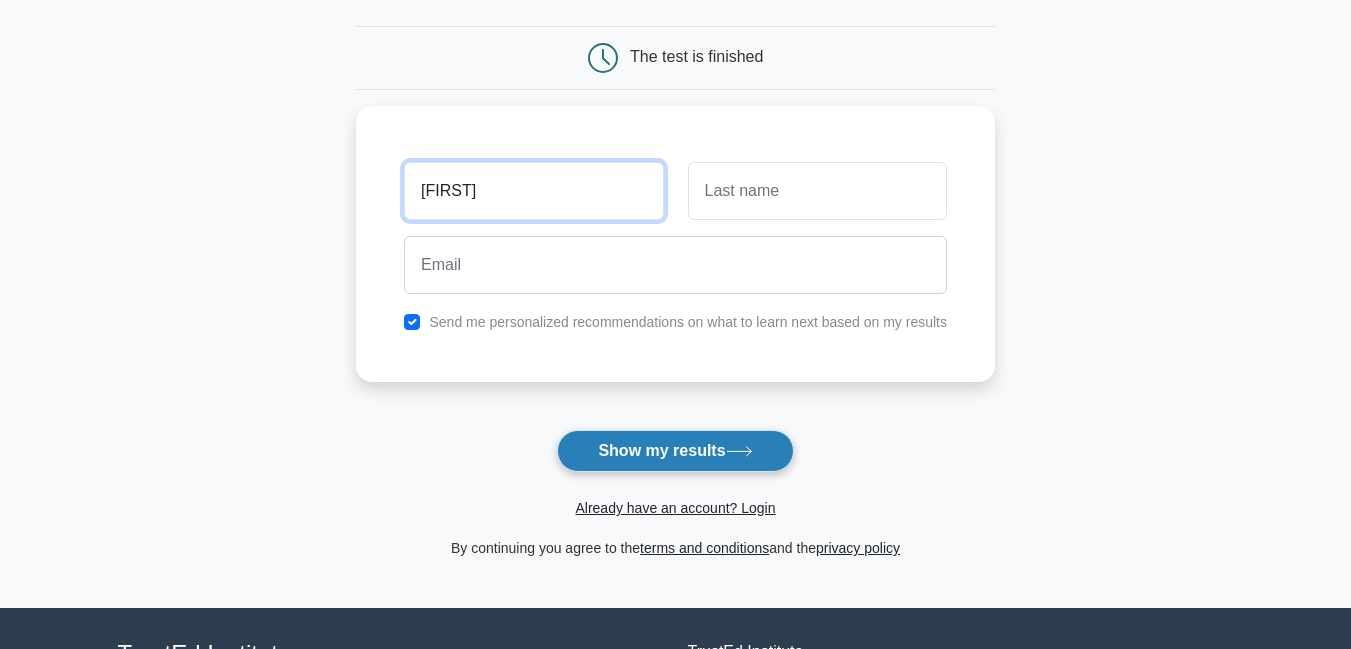type on "[FIRST]" 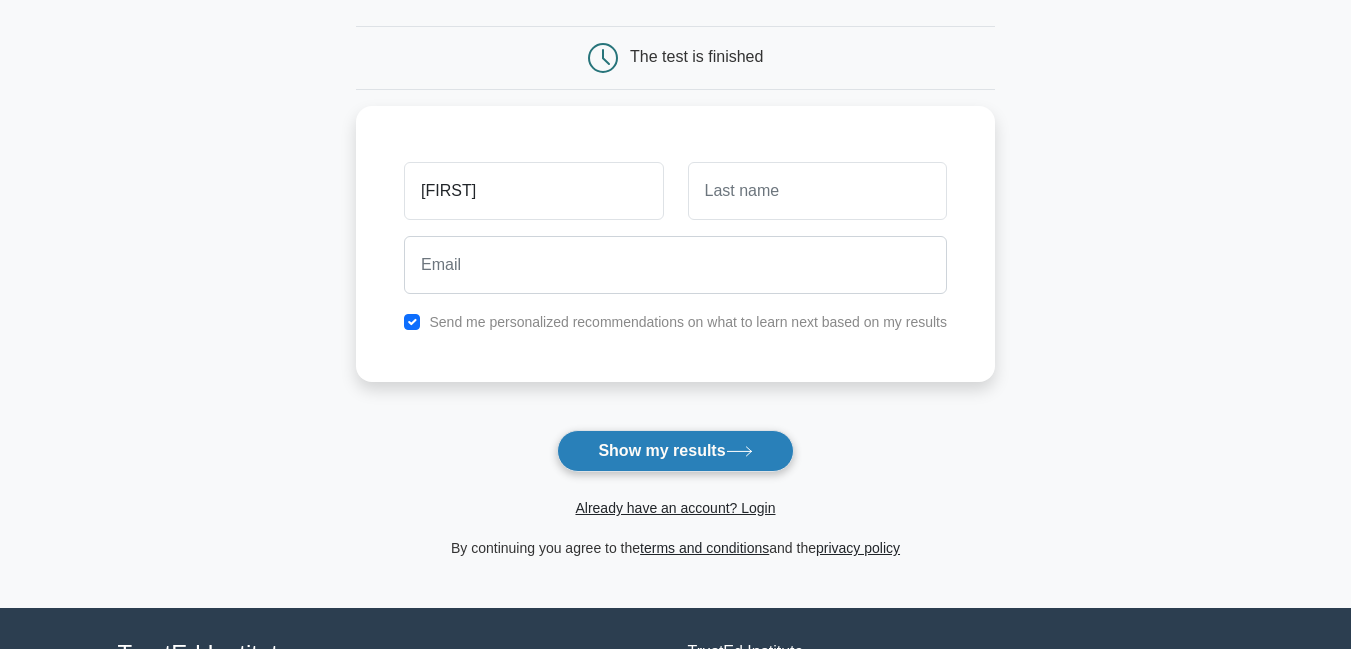 click on "Show my results" at bounding box center [675, 451] 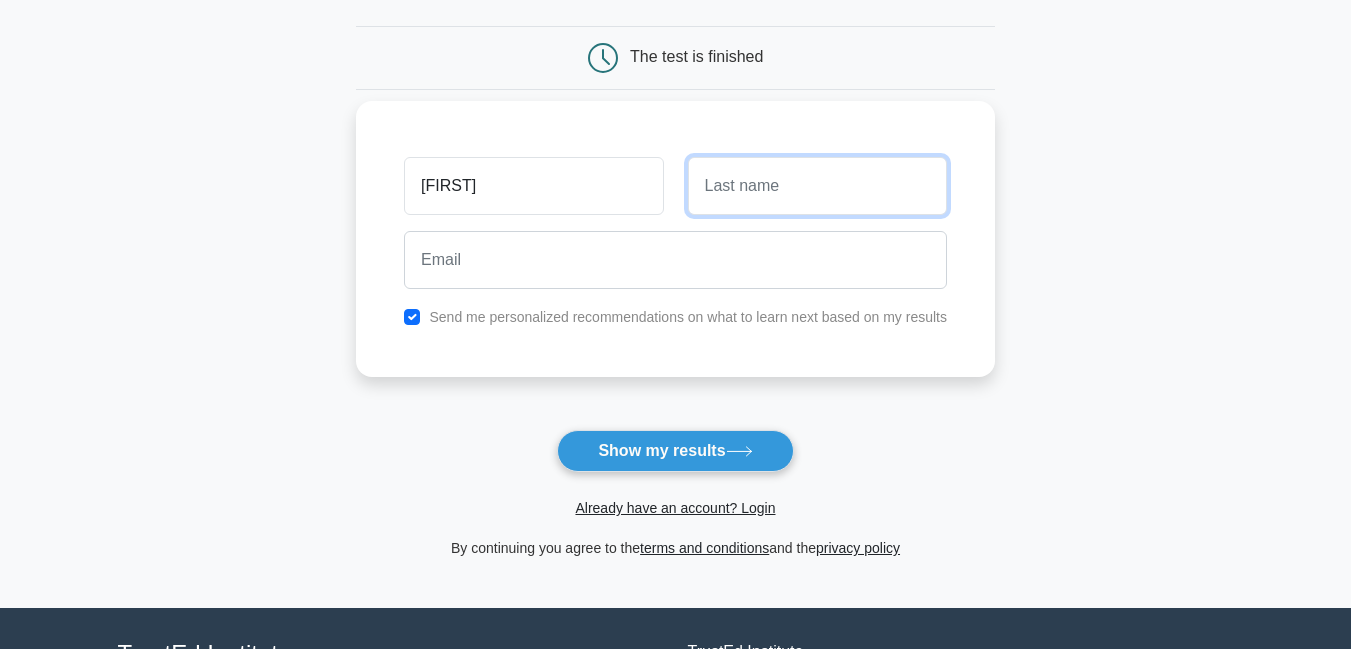 click at bounding box center [817, 186] 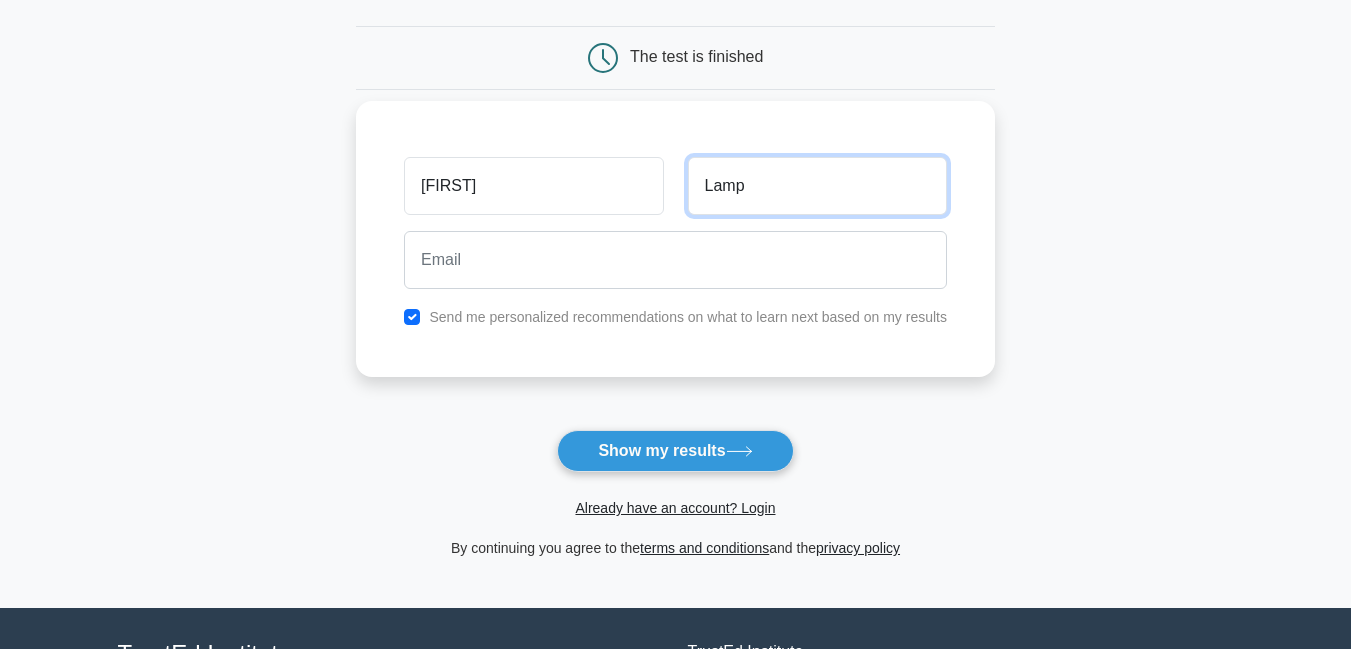 type on "Lamp" 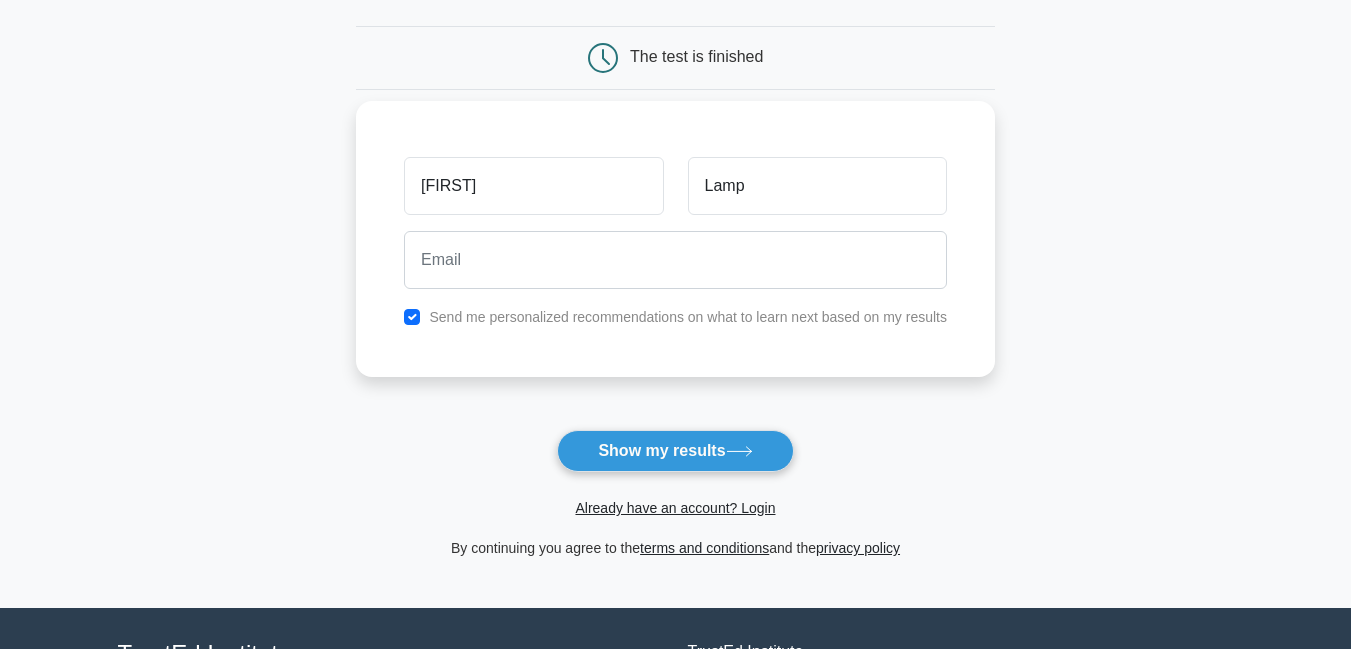 click on "Send me personalized recommendations on what to learn next based on my results" at bounding box center [675, 317] 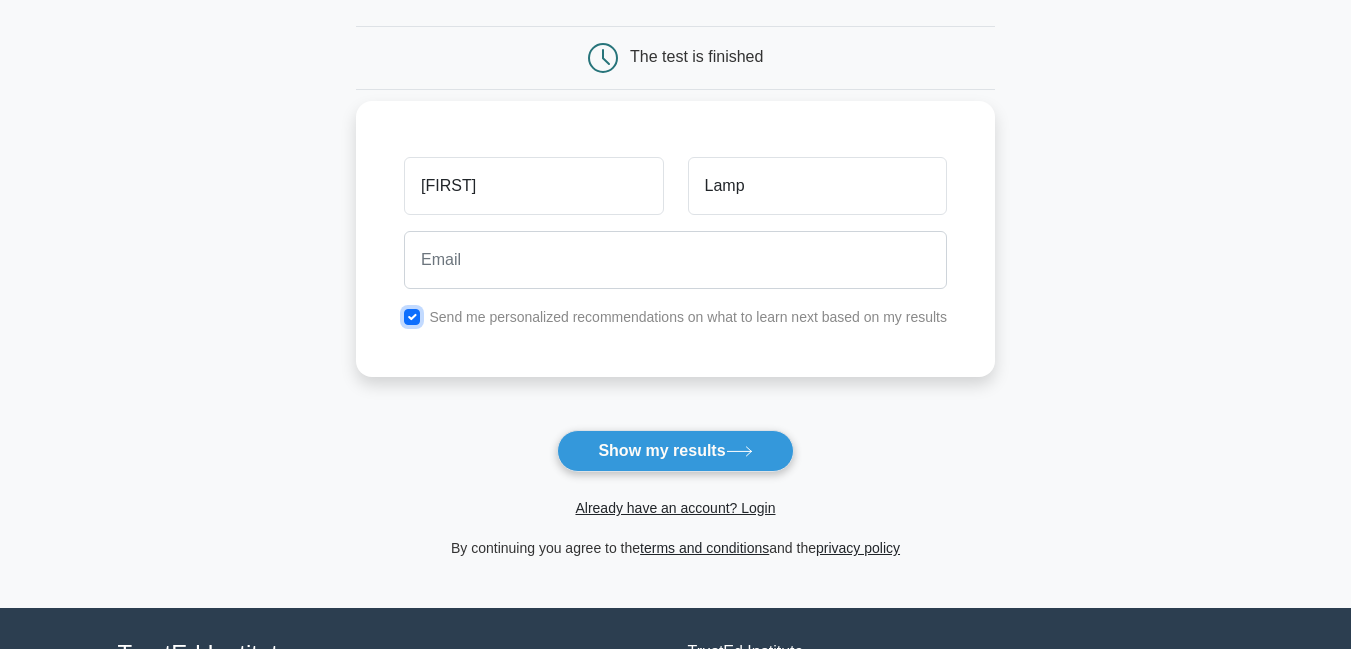 click at bounding box center [412, 317] 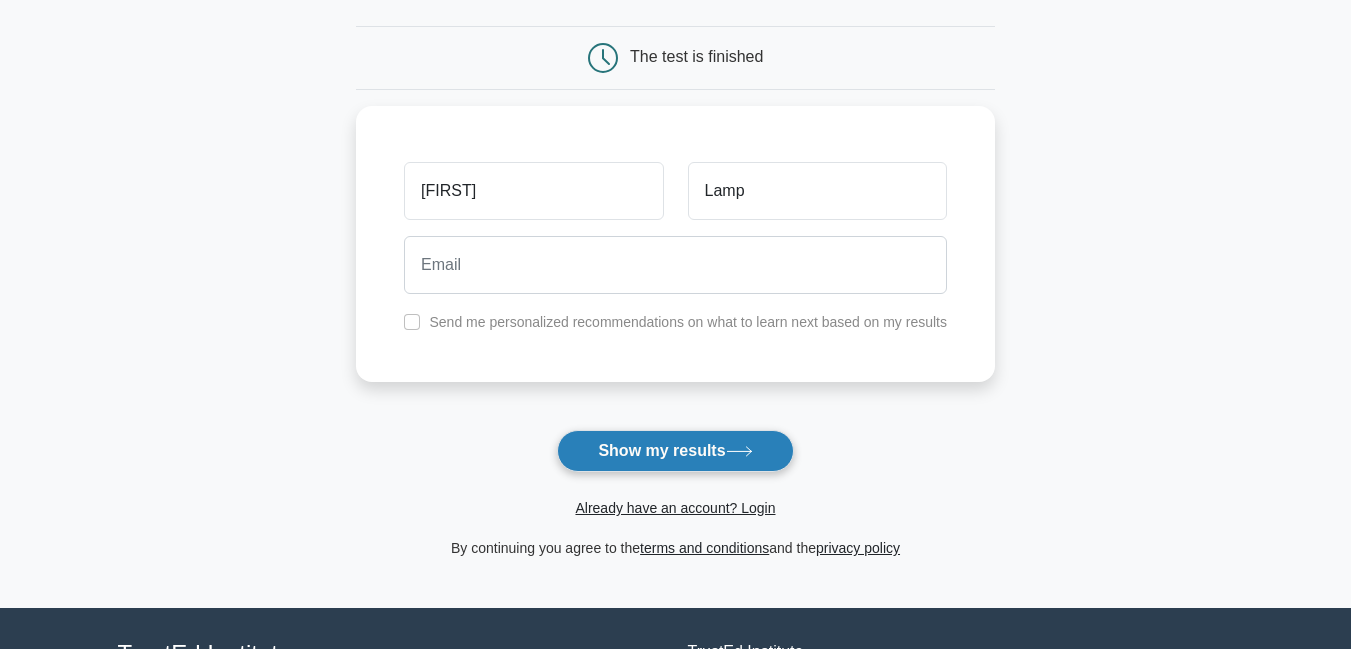 click on "Show my results" at bounding box center [675, 451] 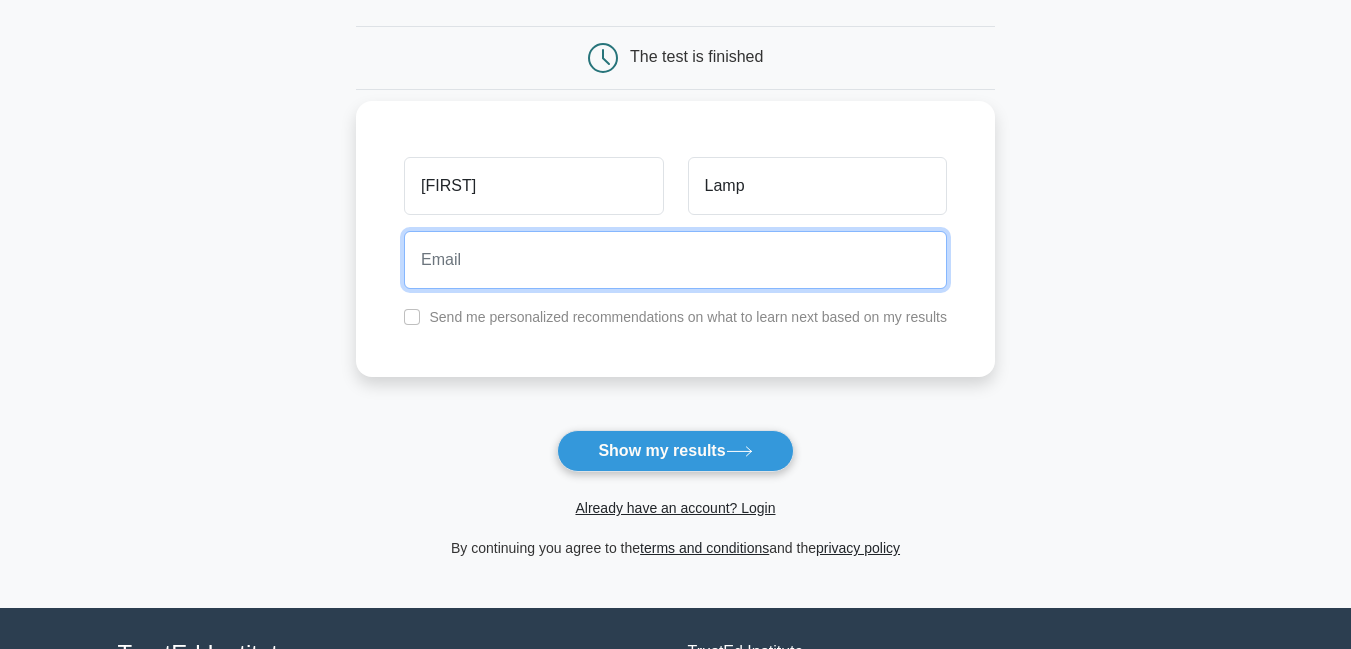 click at bounding box center [675, 260] 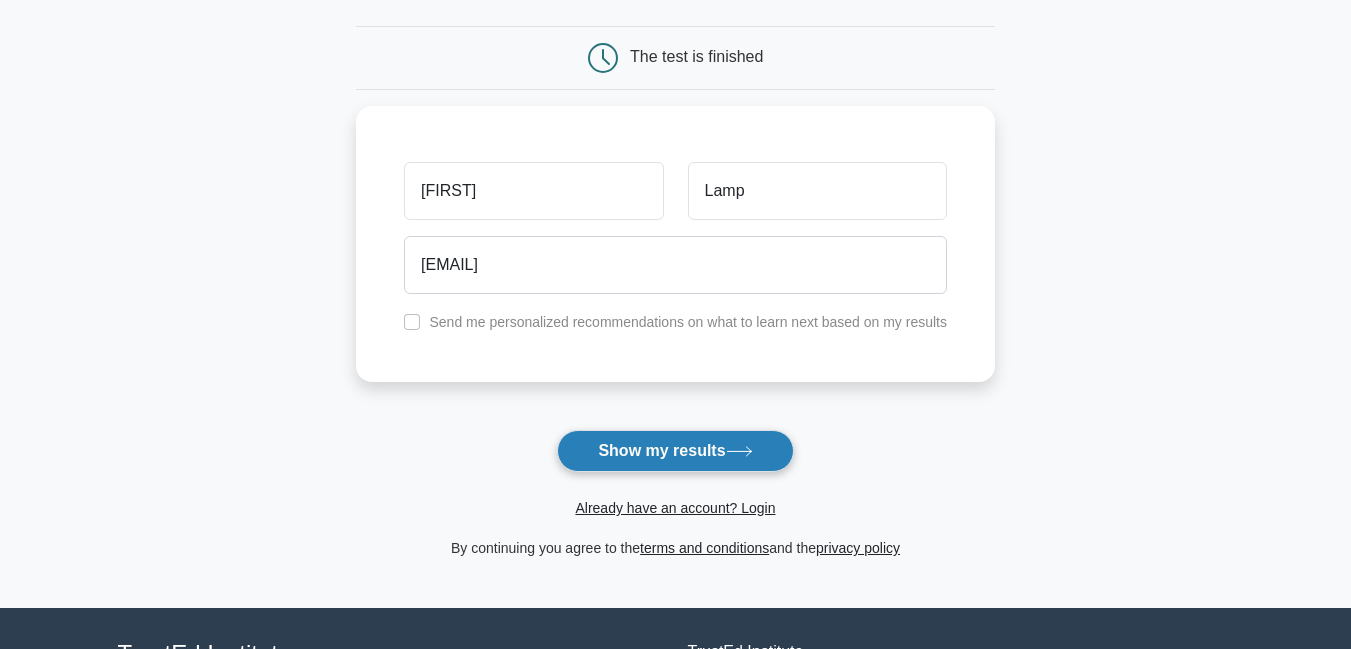 click on "Show my results" at bounding box center [675, 451] 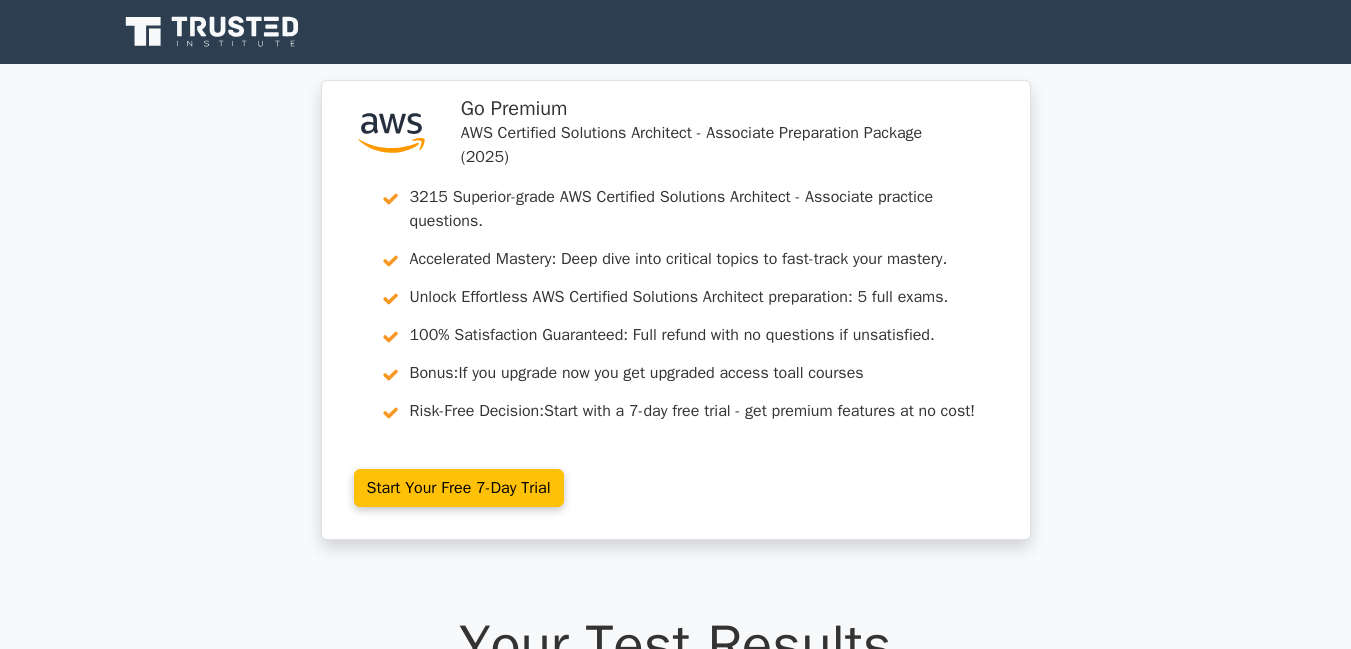 scroll, scrollTop: 0, scrollLeft: 0, axis: both 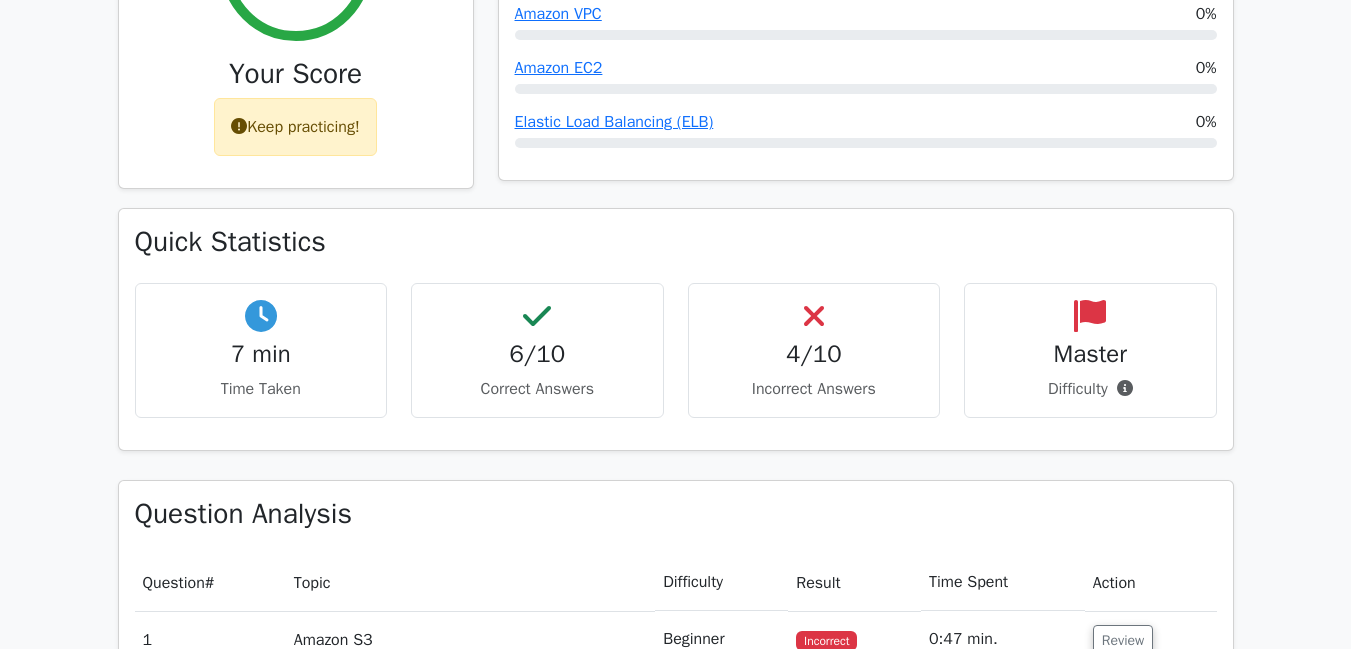 click on "4/10" at bounding box center [814, 354] 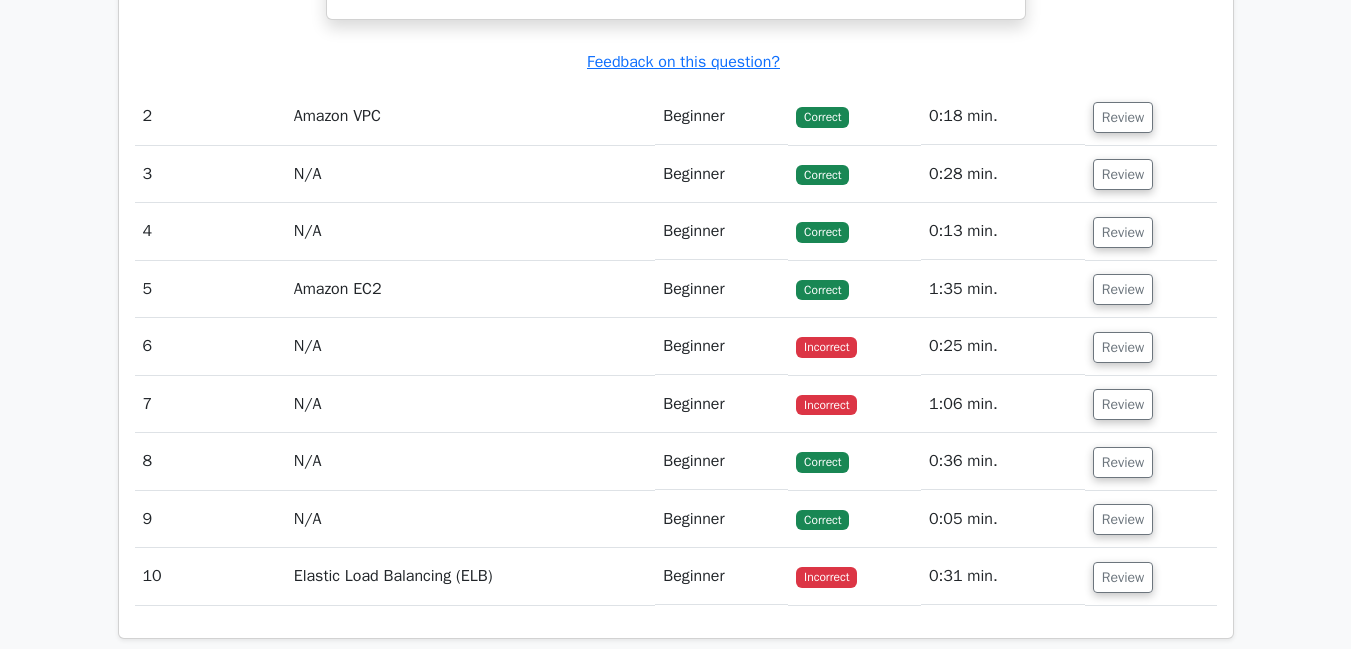 scroll, scrollTop: 2160, scrollLeft: 0, axis: vertical 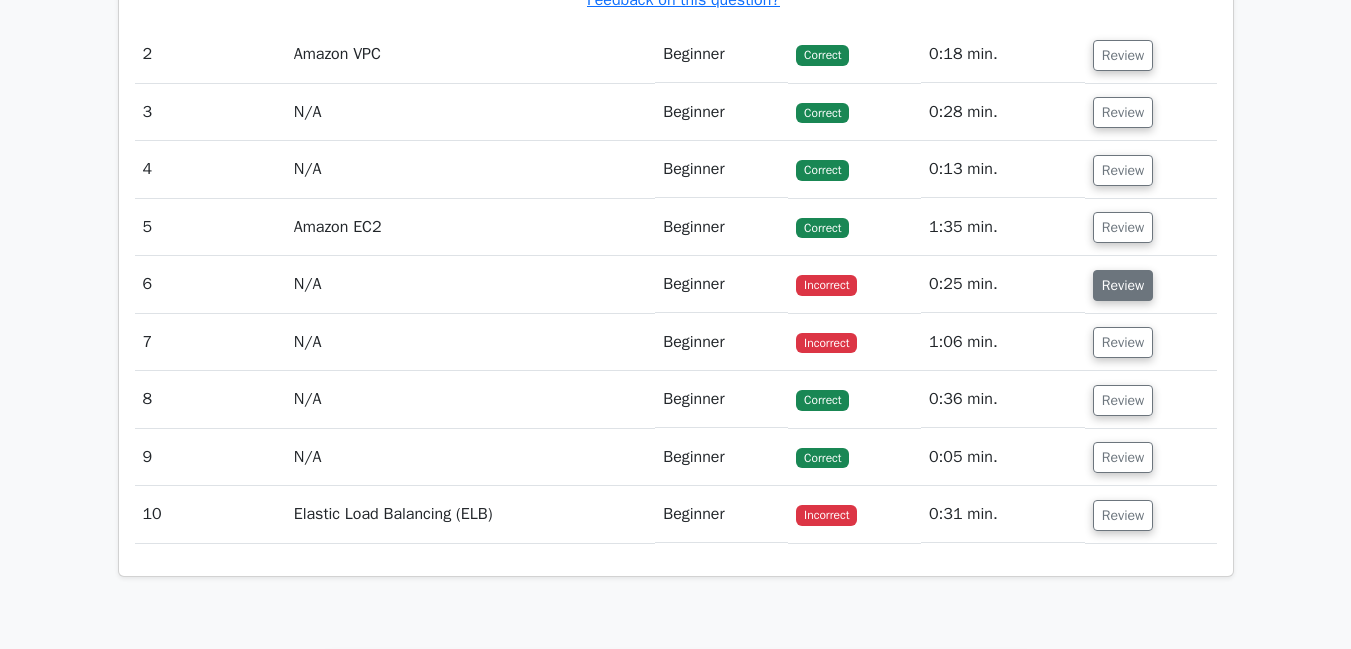 click on "Review" at bounding box center (1123, 285) 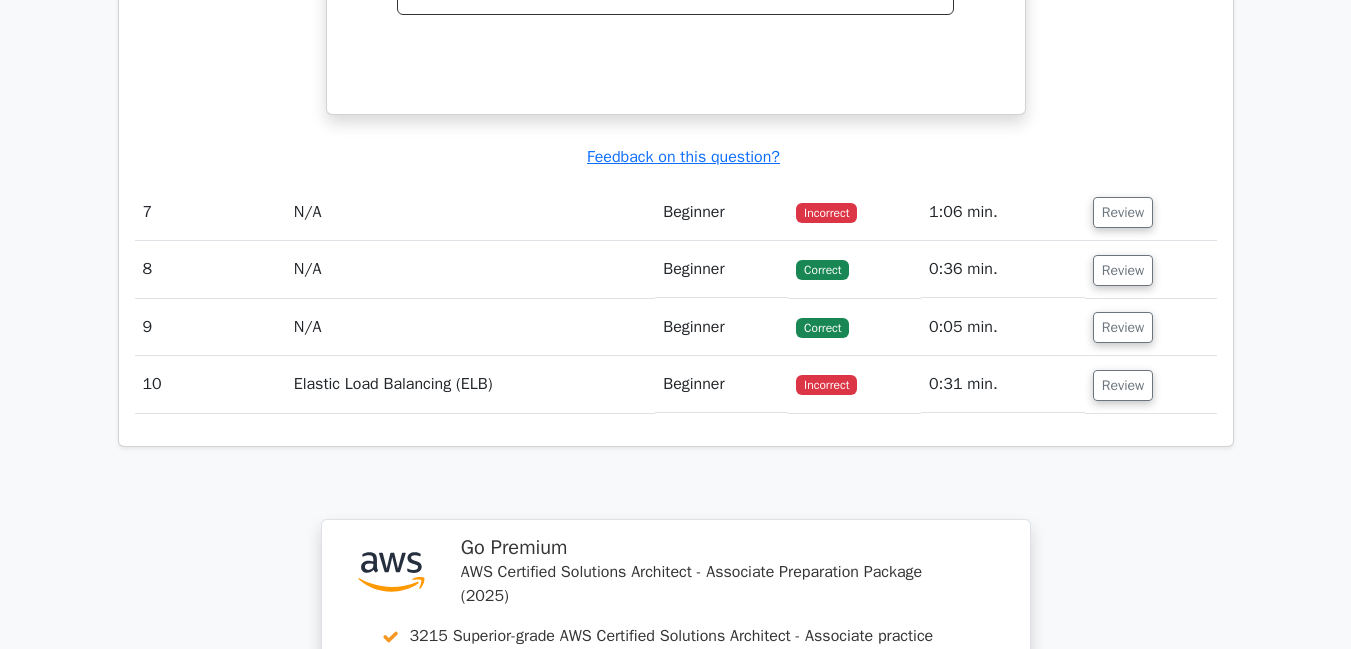 scroll, scrollTop: 3060, scrollLeft: 0, axis: vertical 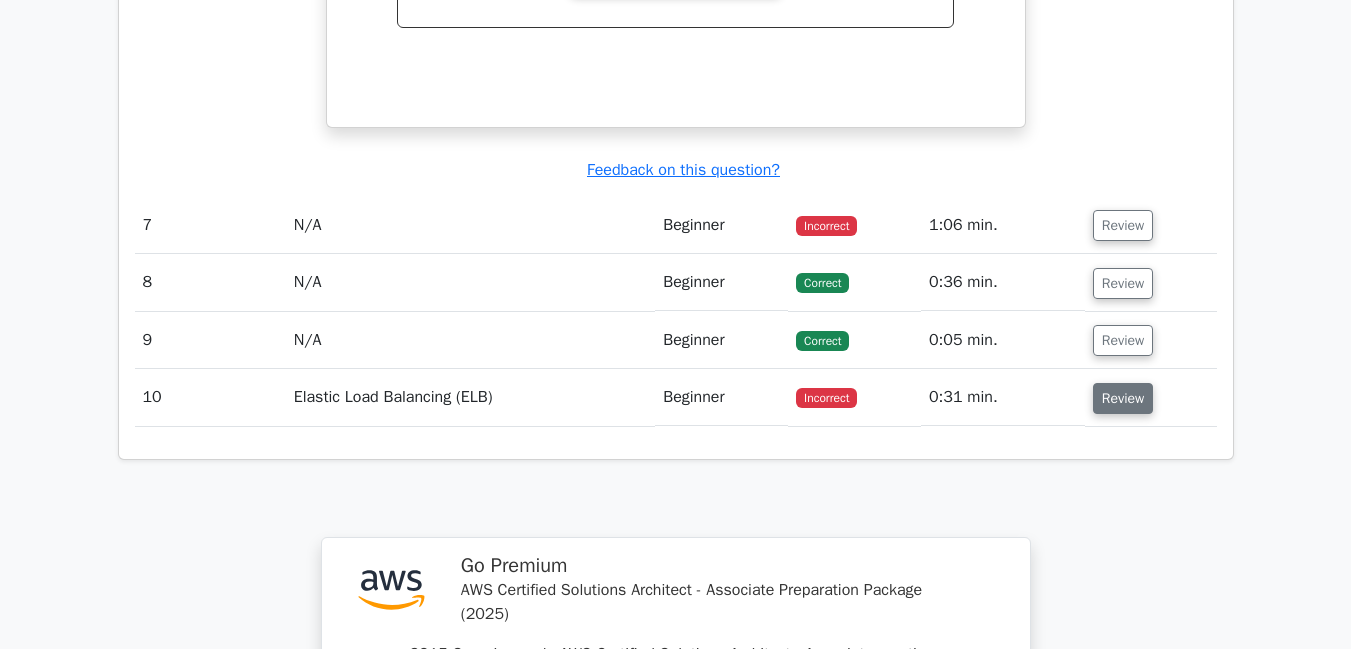 click on "Review" at bounding box center (1123, 398) 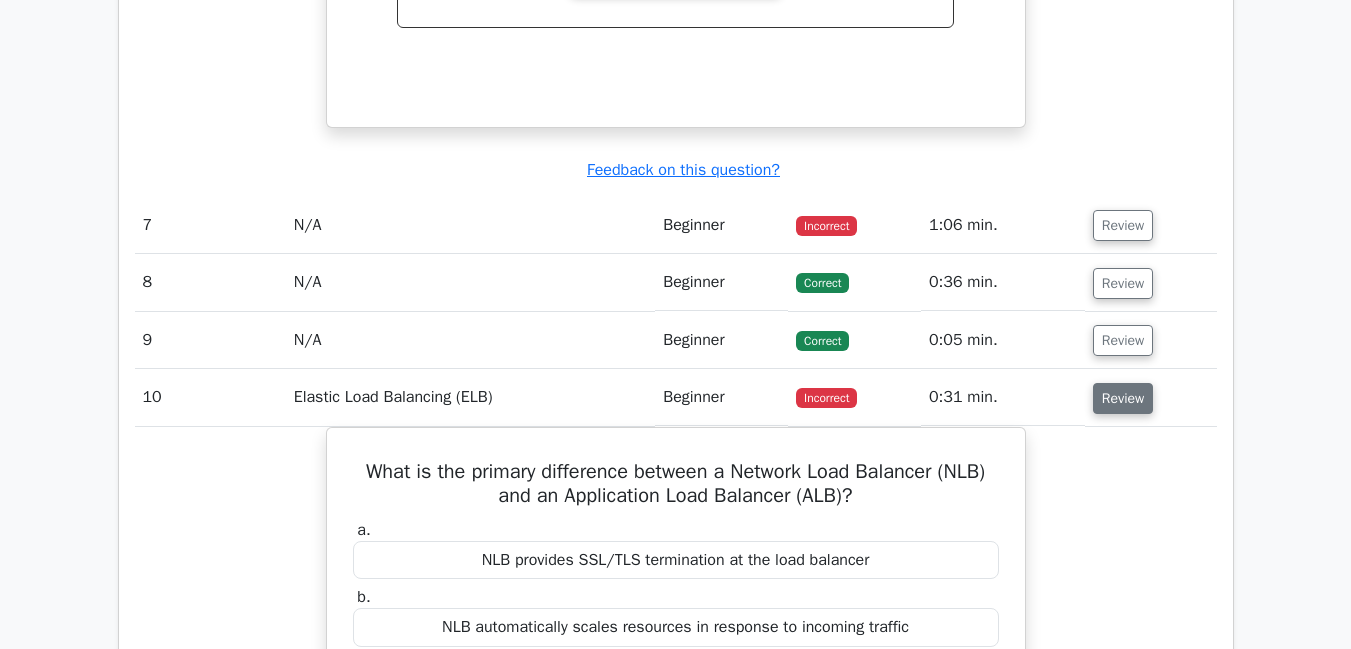 click on "Review" at bounding box center (1123, 398) 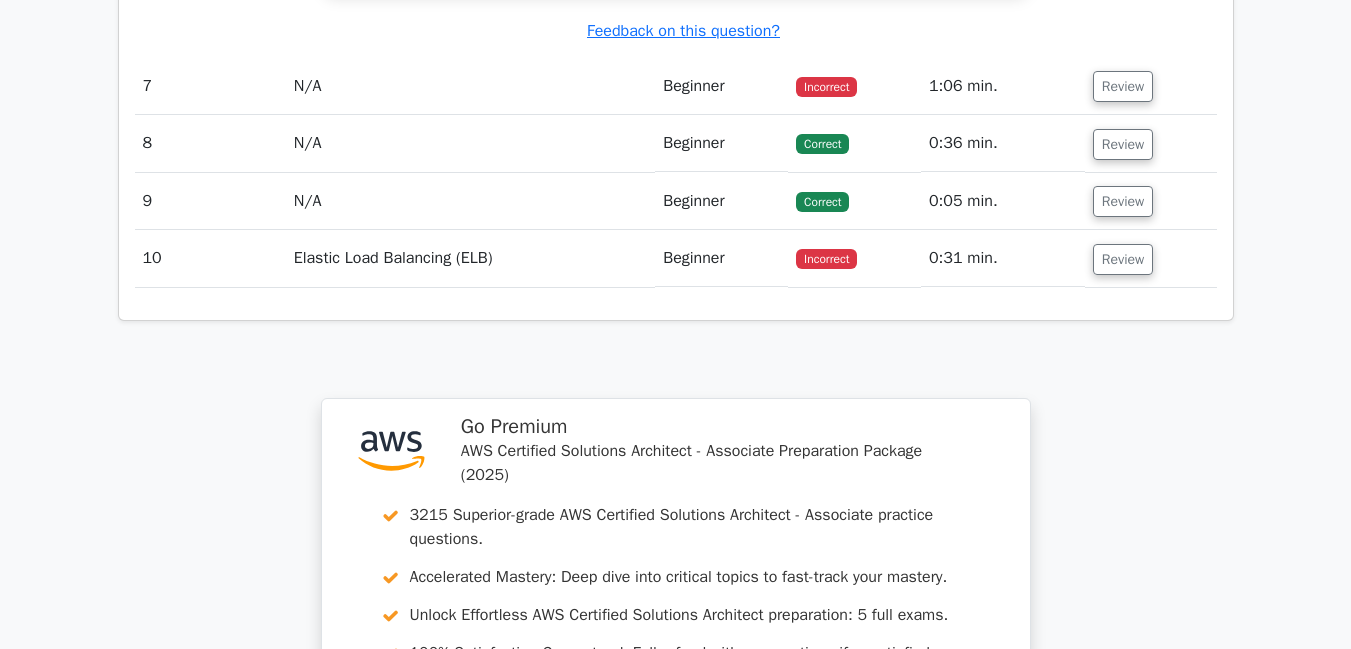 scroll, scrollTop: 3060, scrollLeft: 0, axis: vertical 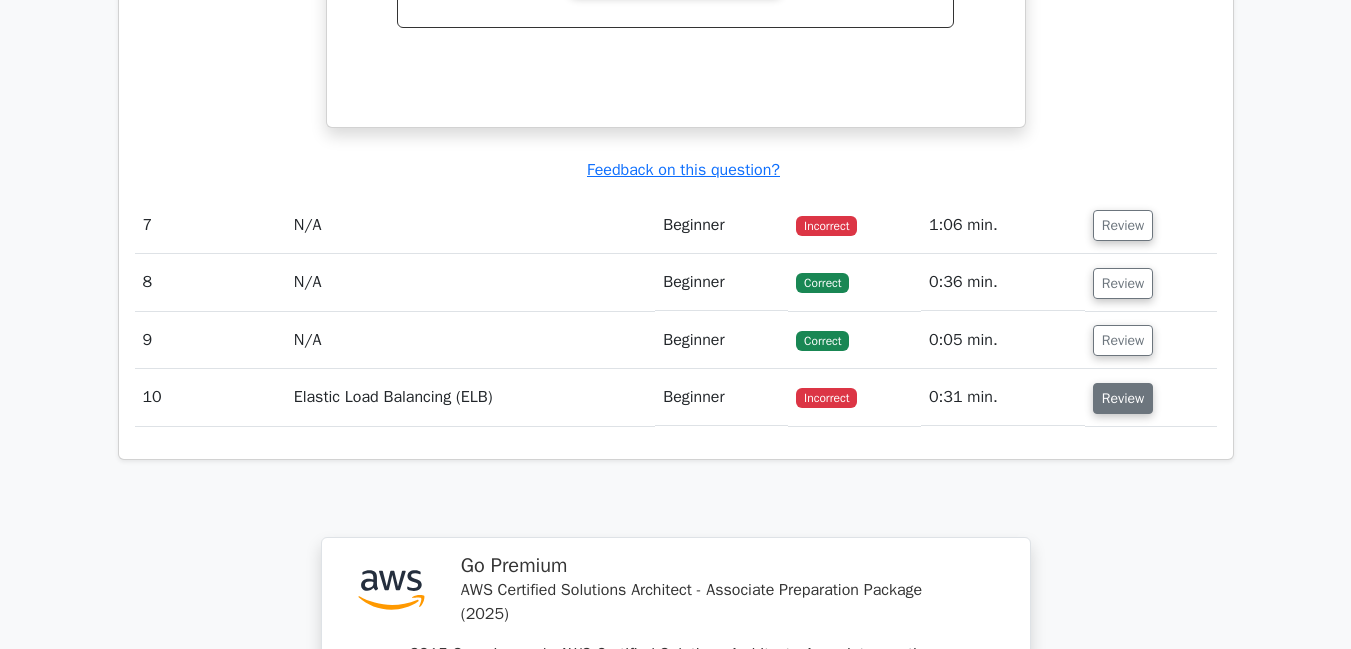 click on "Review" at bounding box center [1123, 398] 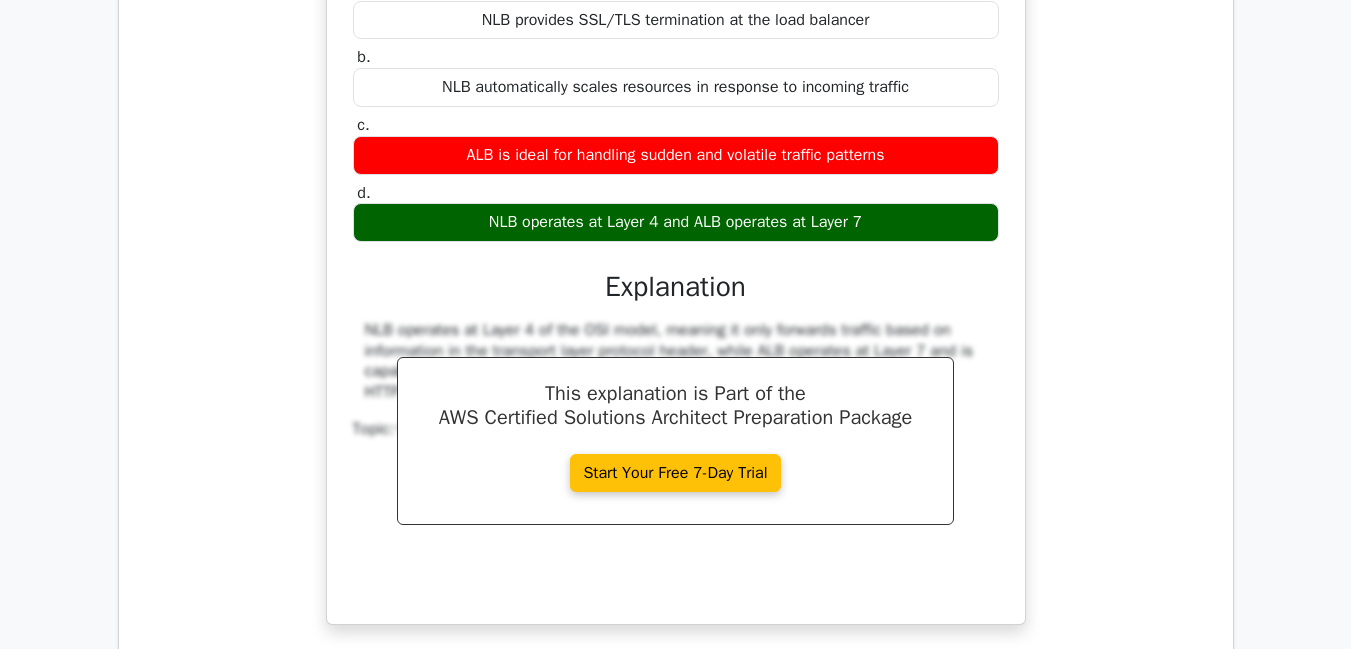 scroll, scrollTop: 2700, scrollLeft: 0, axis: vertical 